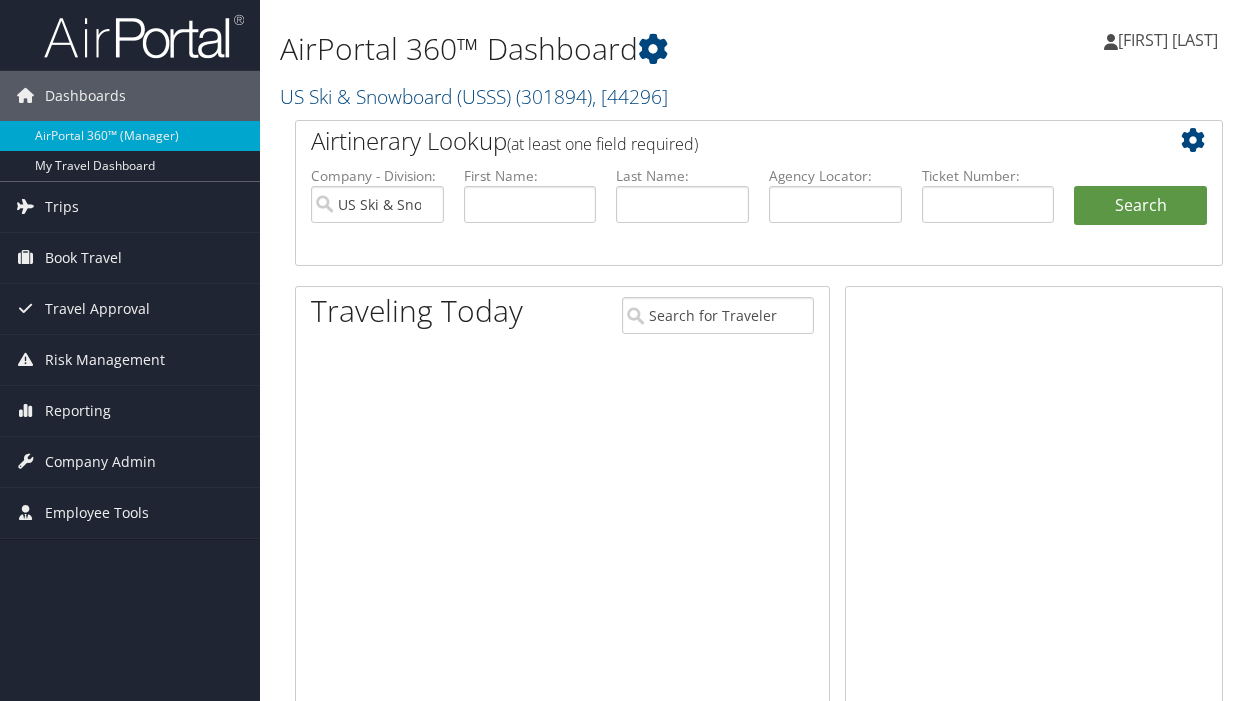 scroll, scrollTop: 0, scrollLeft: 0, axis: both 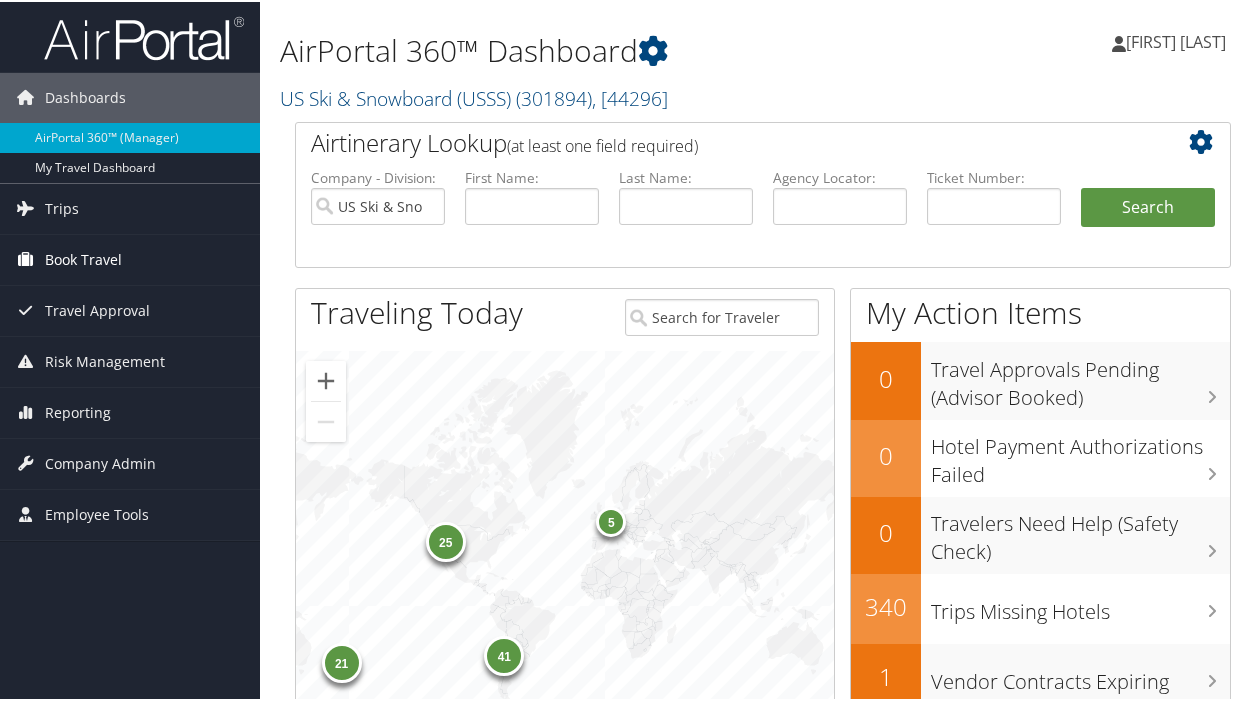 click on "Book Travel" at bounding box center [83, 258] 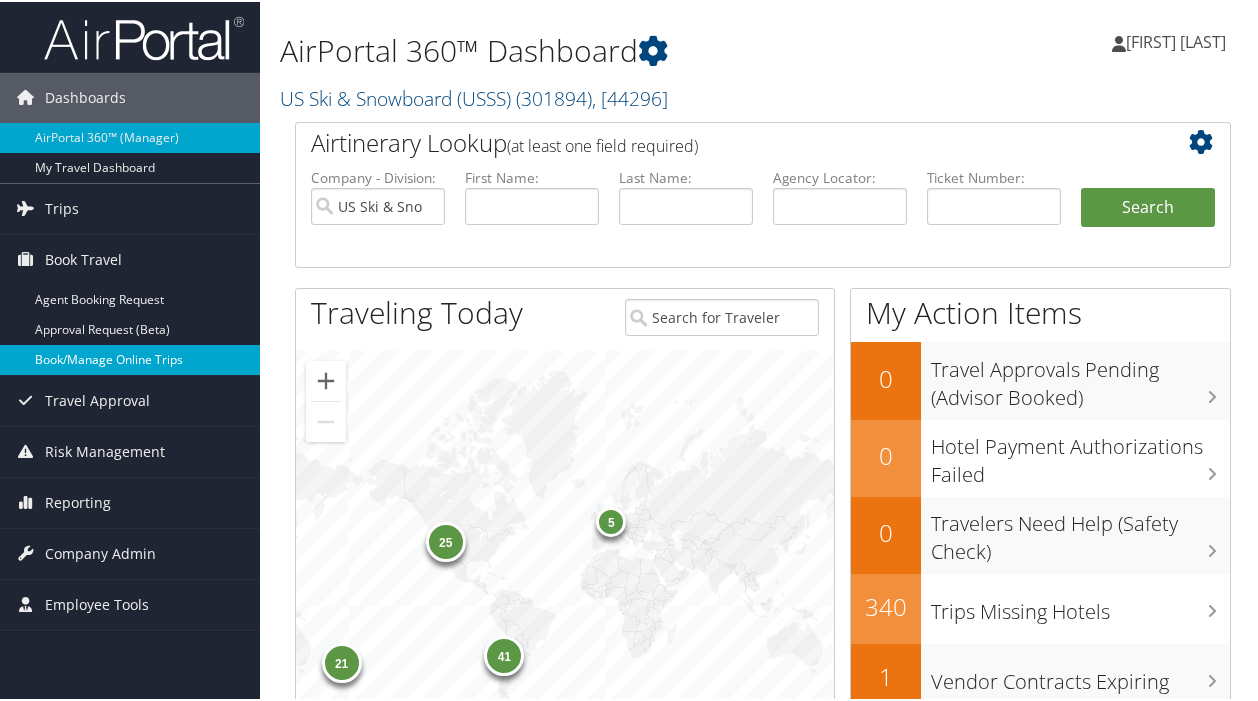 click on "Book/Manage Online Trips" at bounding box center [130, 358] 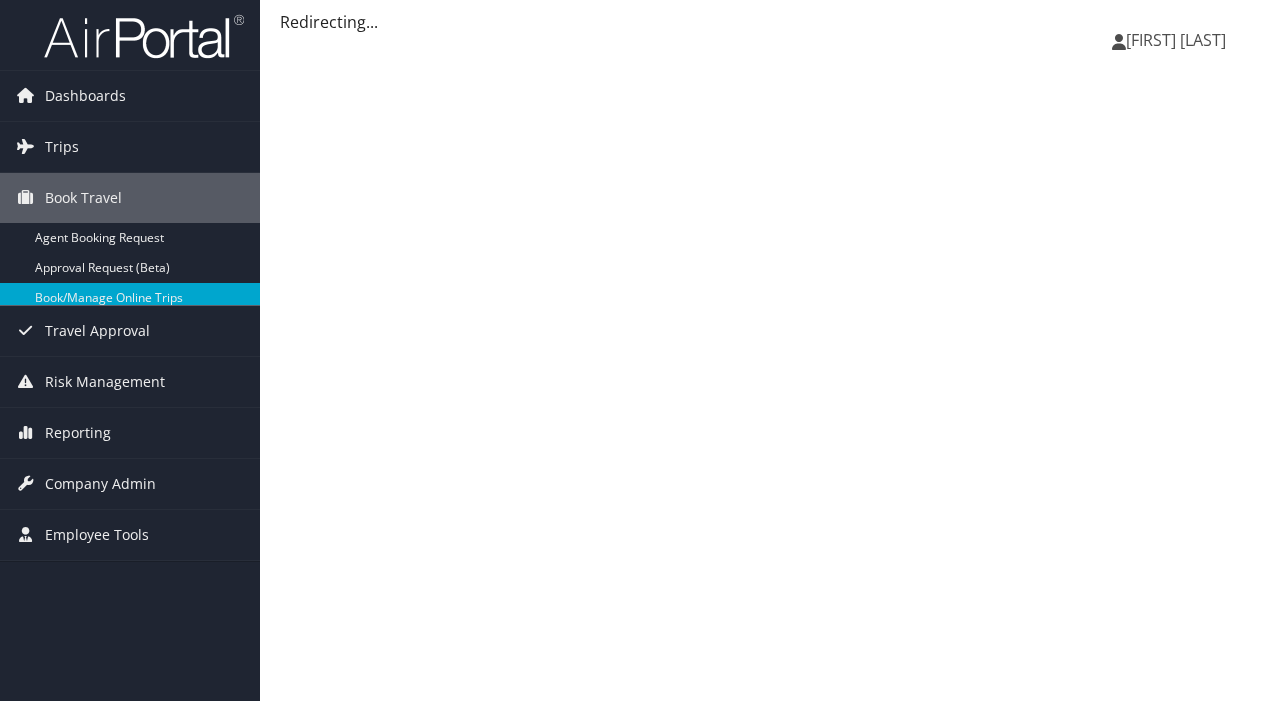 scroll, scrollTop: 0, scrollLeft: 0, axis: both 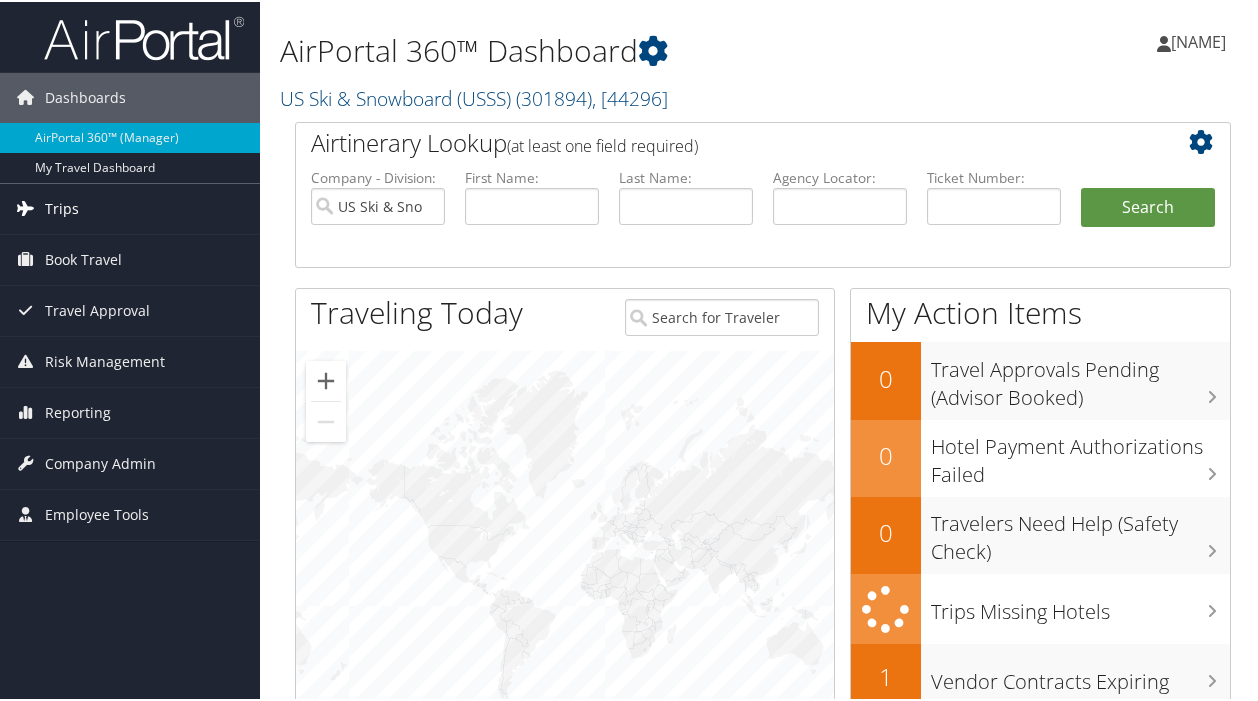 click on "Trips" at bounding box center (62, 207) 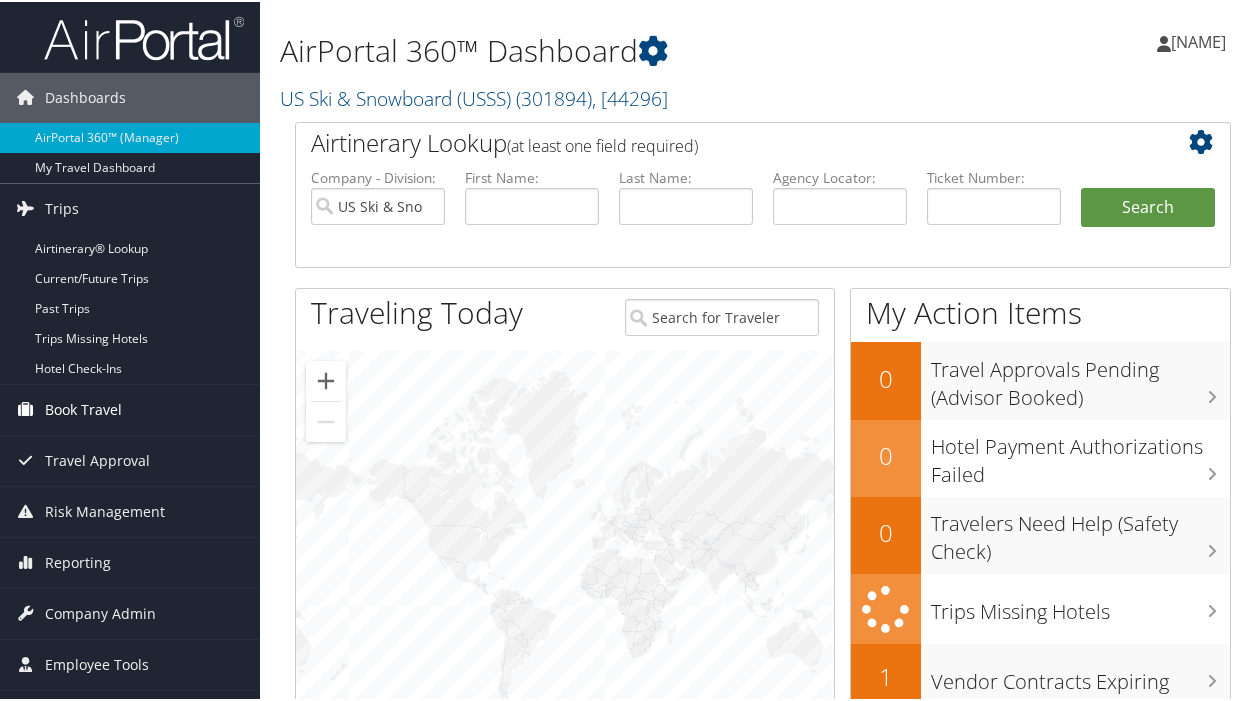 click on "Book Travel" at bounding box center [83, 408] 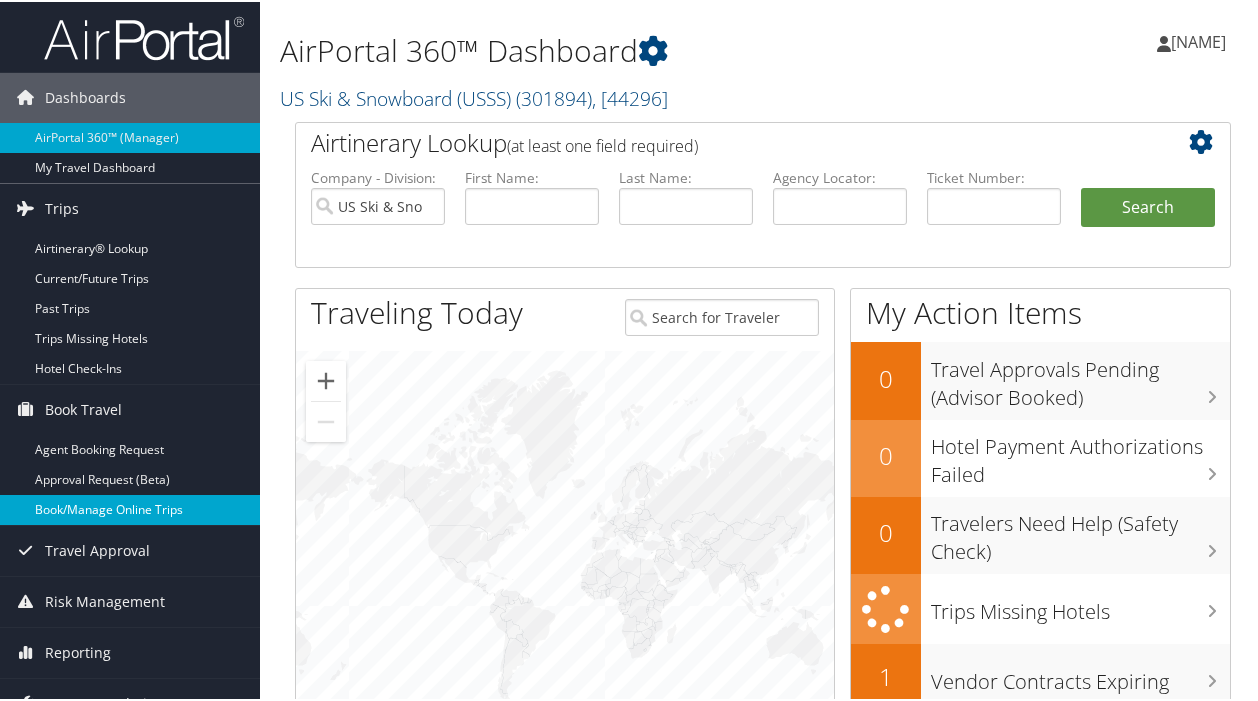 click on "Book/Manage Online Trips" at bounding box center [130, 508] 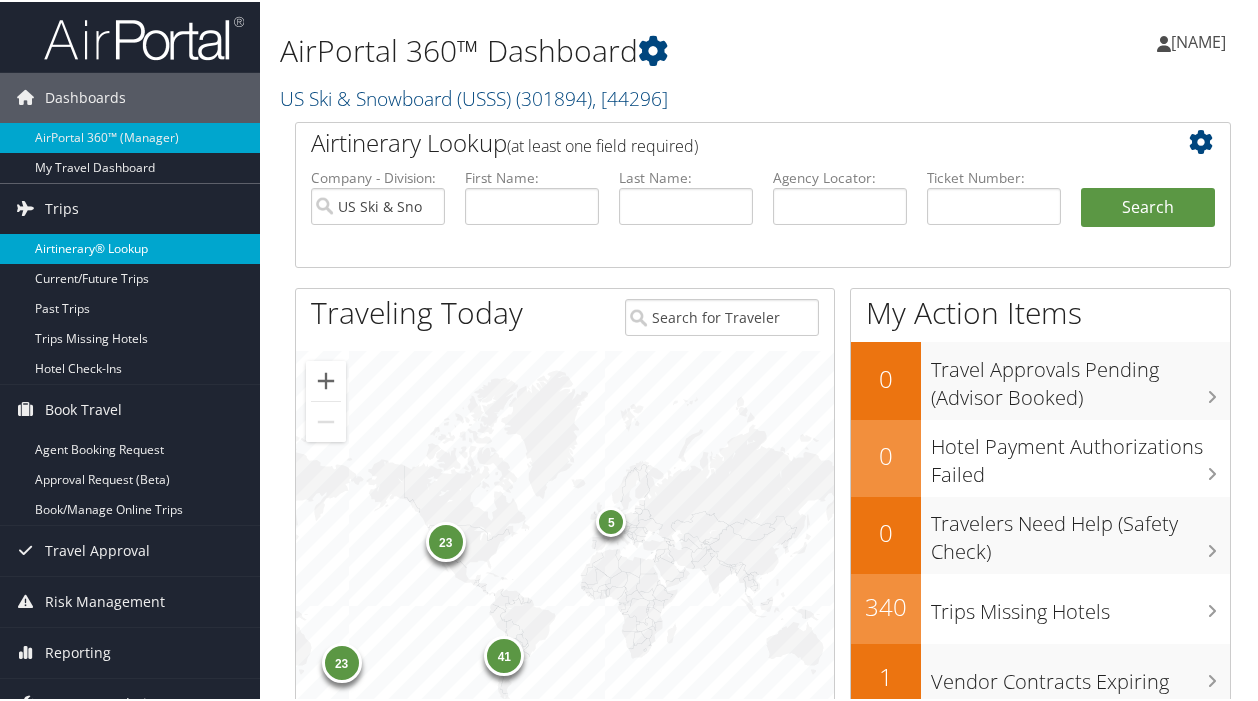 click on "Airtinerary® Lookup" at bounding box center [130, 247] 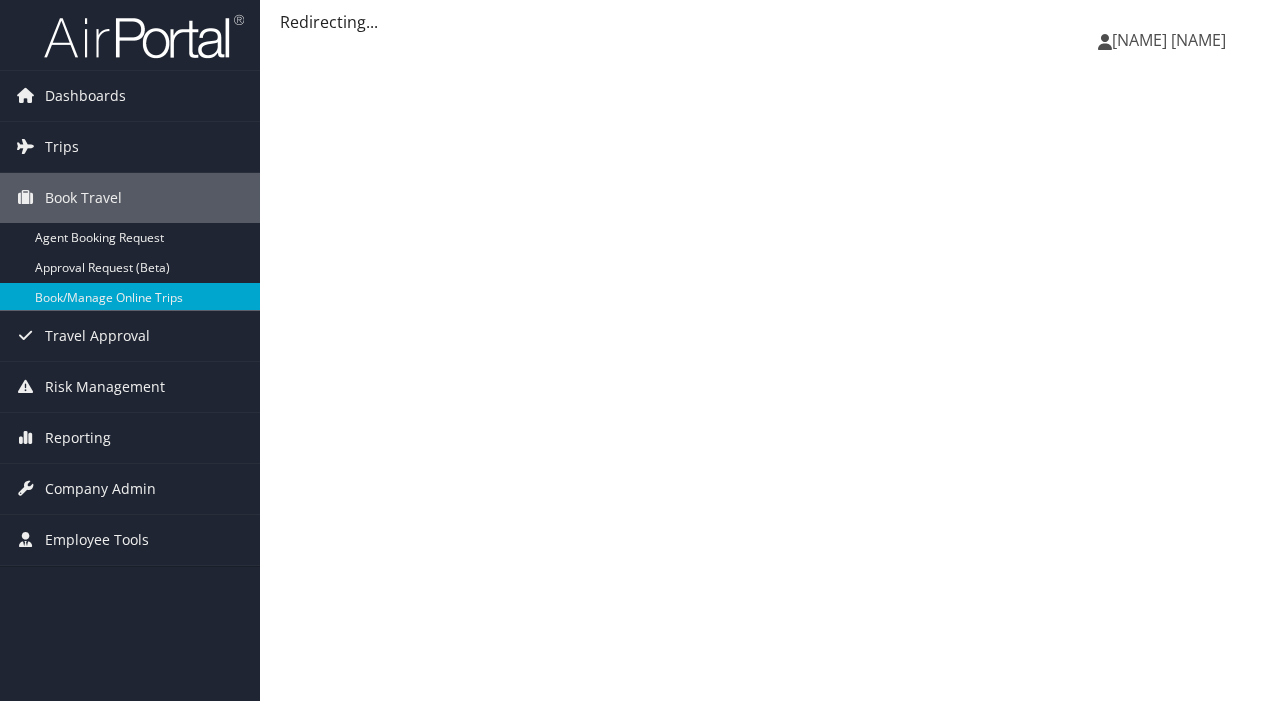scroll, scrollTop: 0, scrollLeft: 0, axis: both 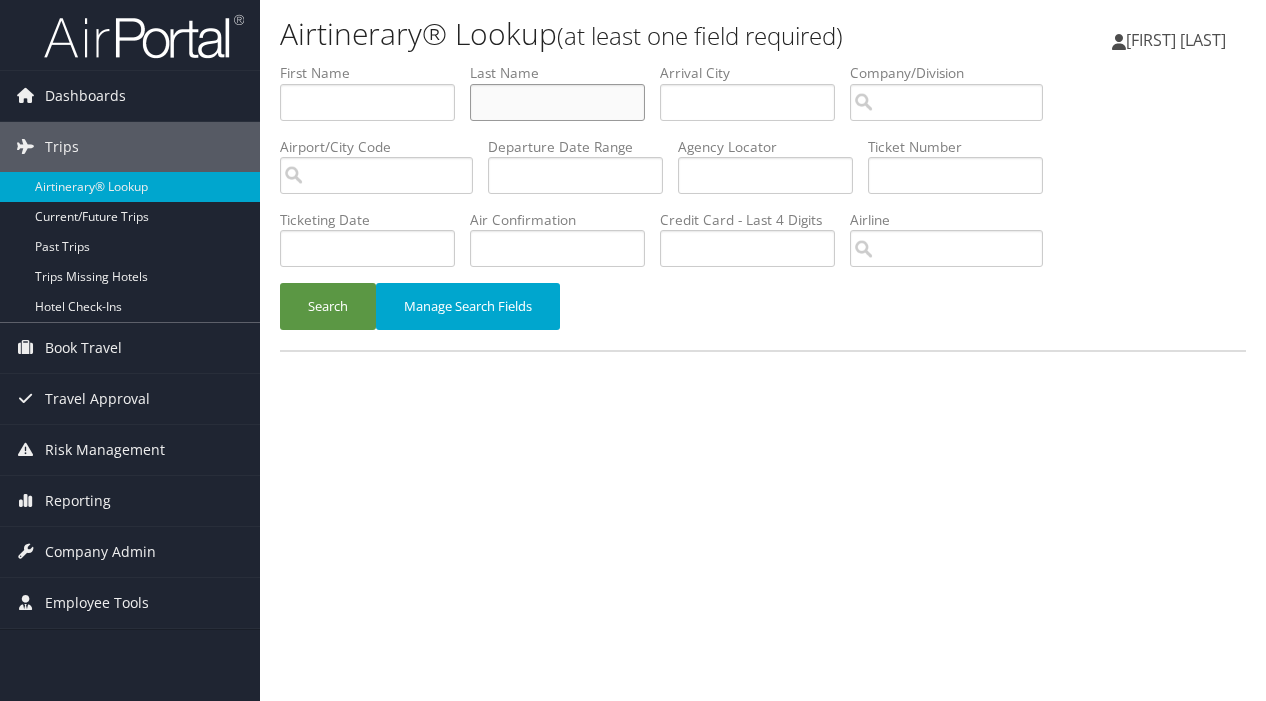 click at bounding box center (557, 102) 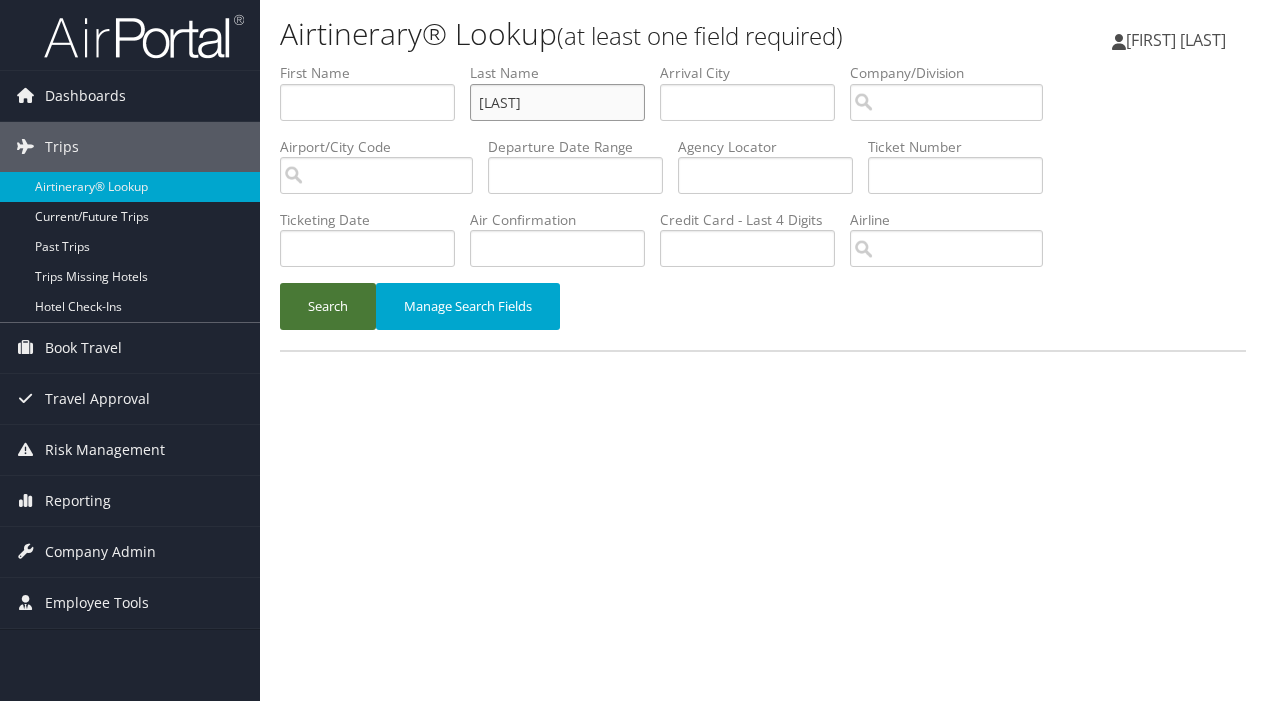 type on "[LAST]" 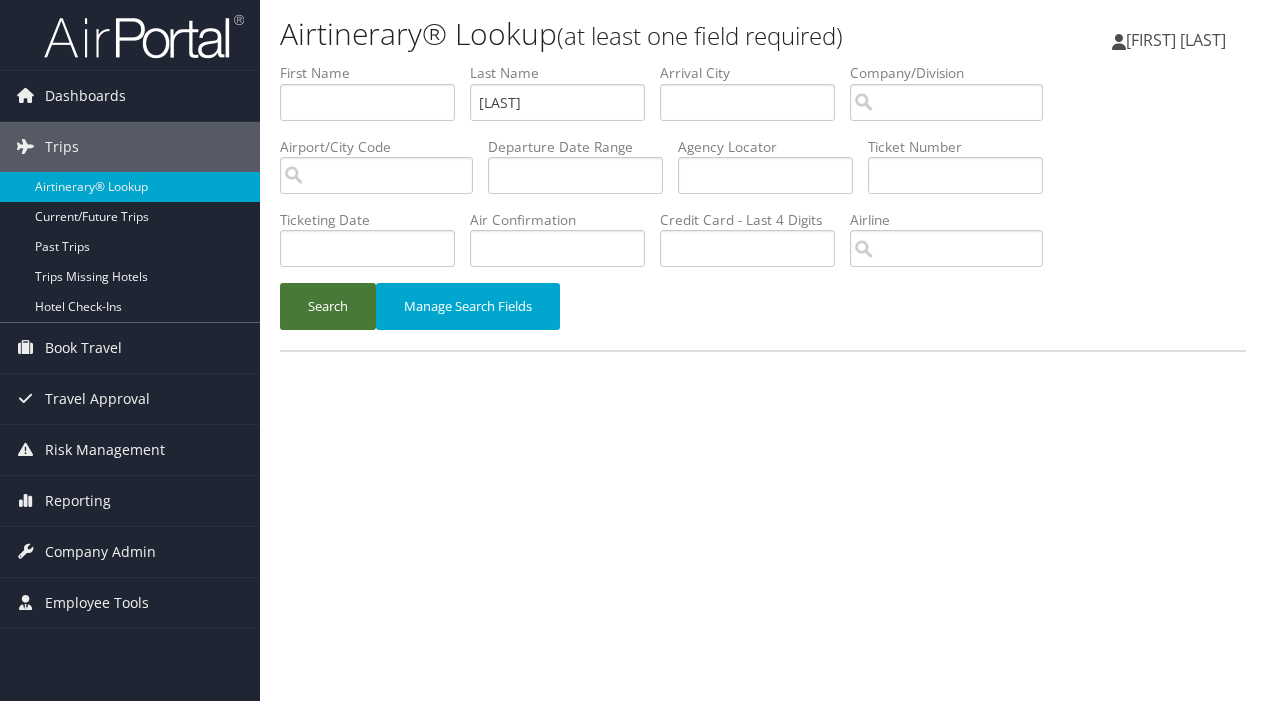 click on "Search" at bounding box center [328, 306] 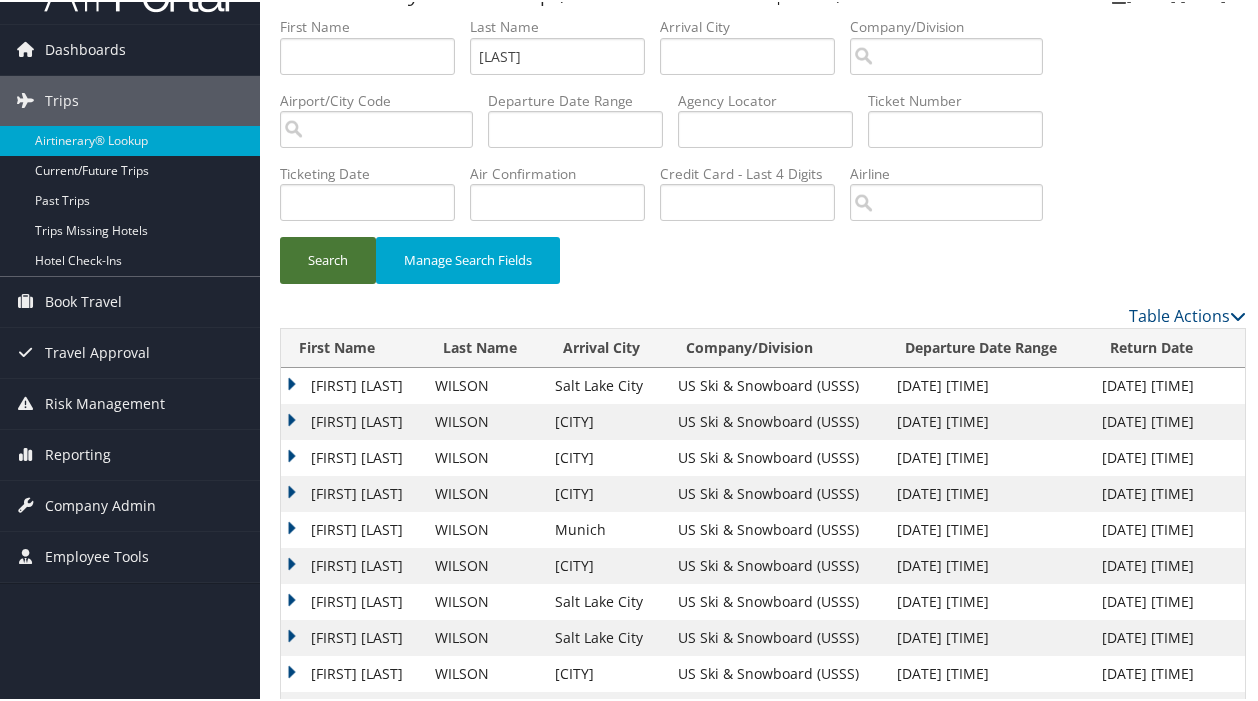 scroll, scrollTop: 108, scrollLeft: 0, axis: vertical 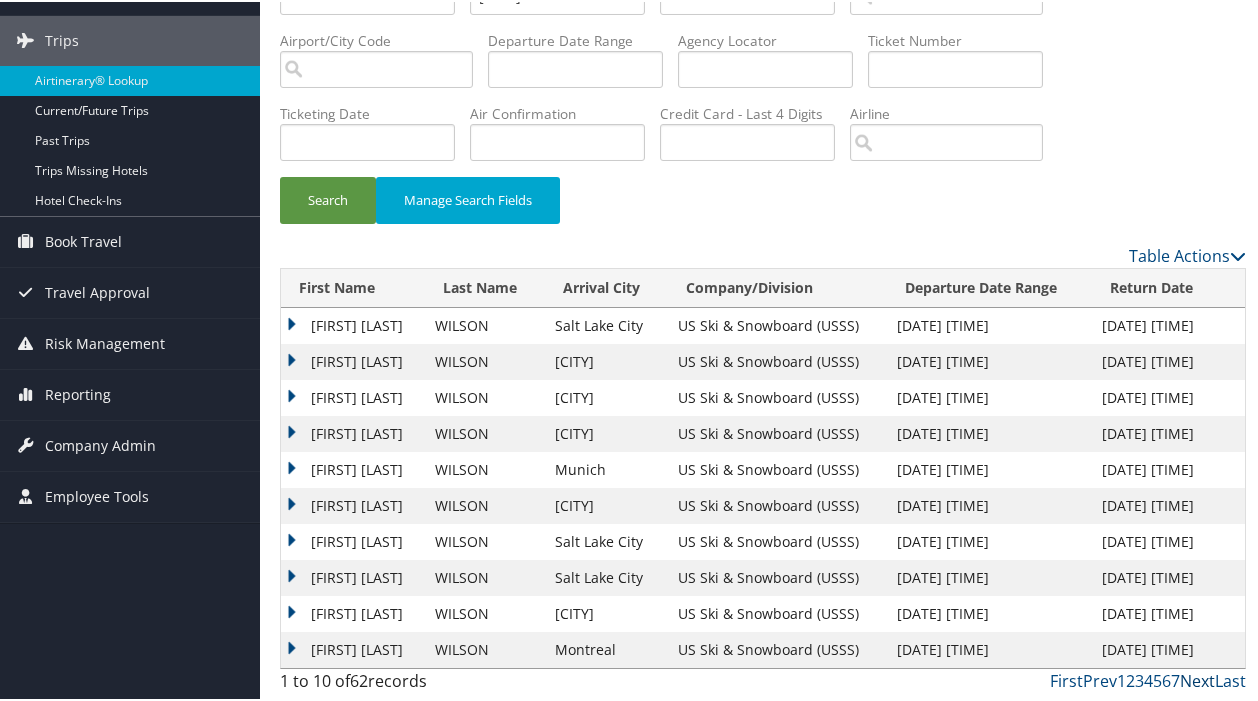 click on "Next" at bounding box center (1197, 679) 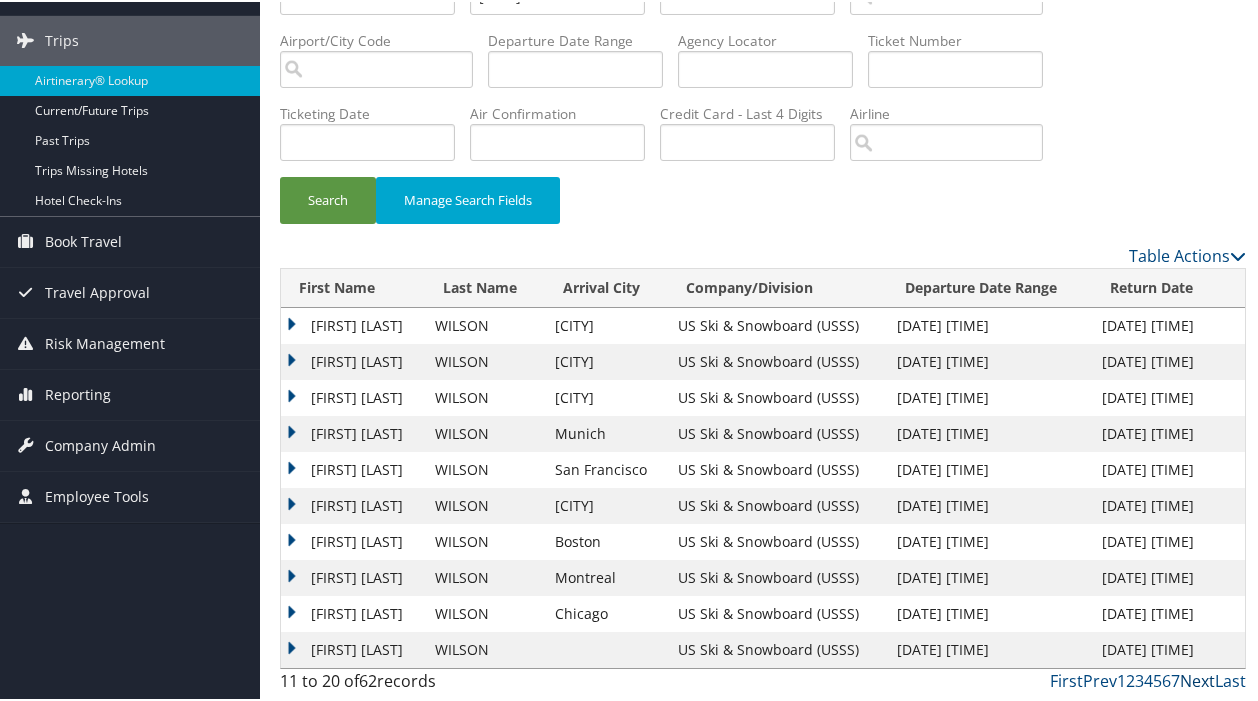 click on "Next" at bounding box center (1197, 679) 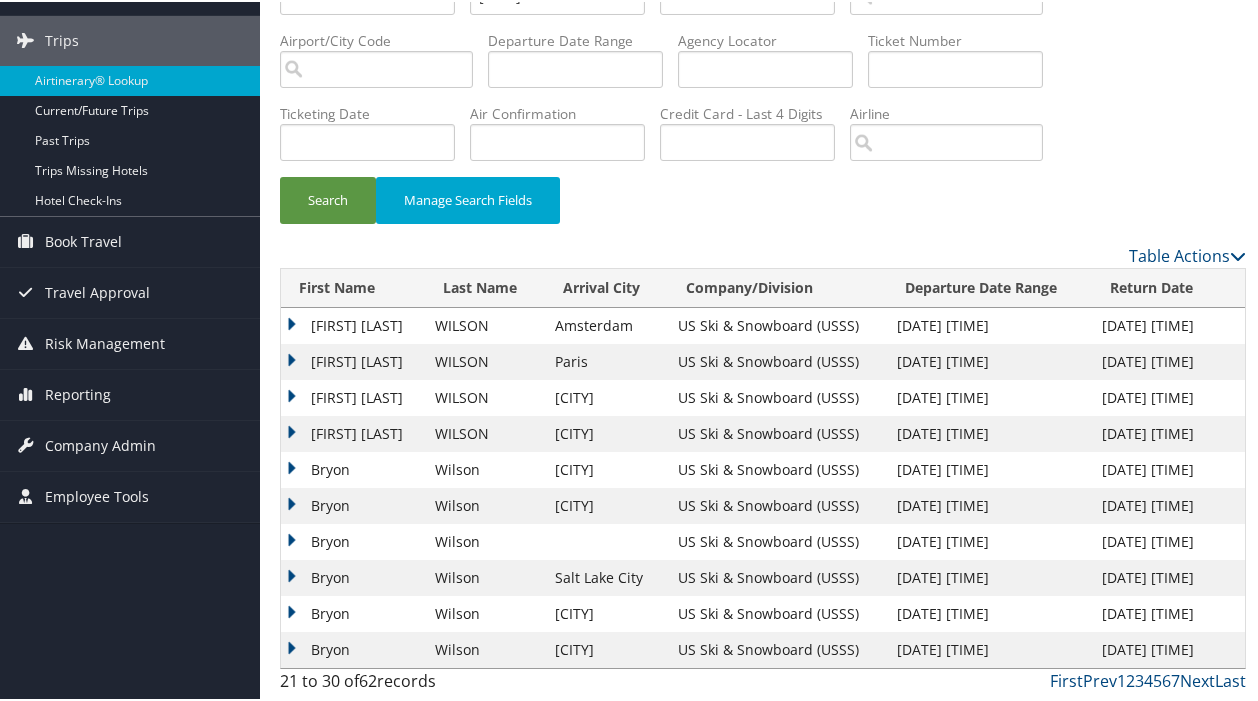 click on "[FIRST] [LAST]" at bounding box center (353, 432) 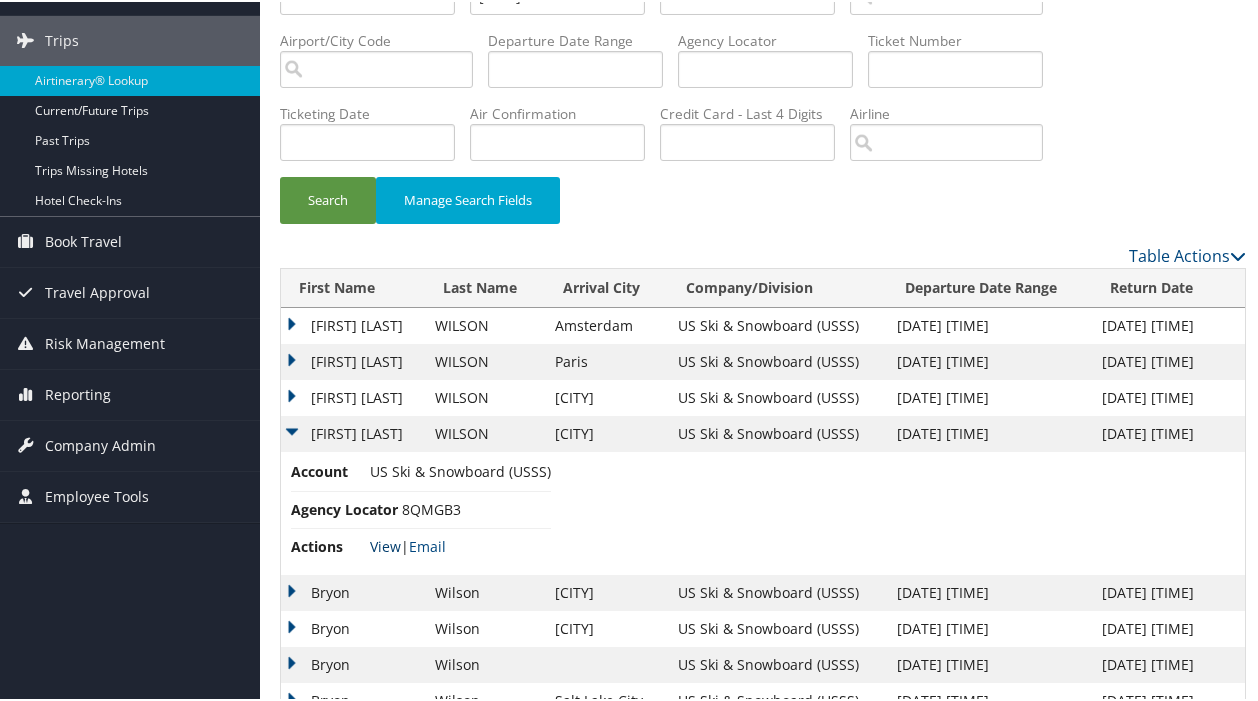 click on "View" at bounding box center (385, 544) 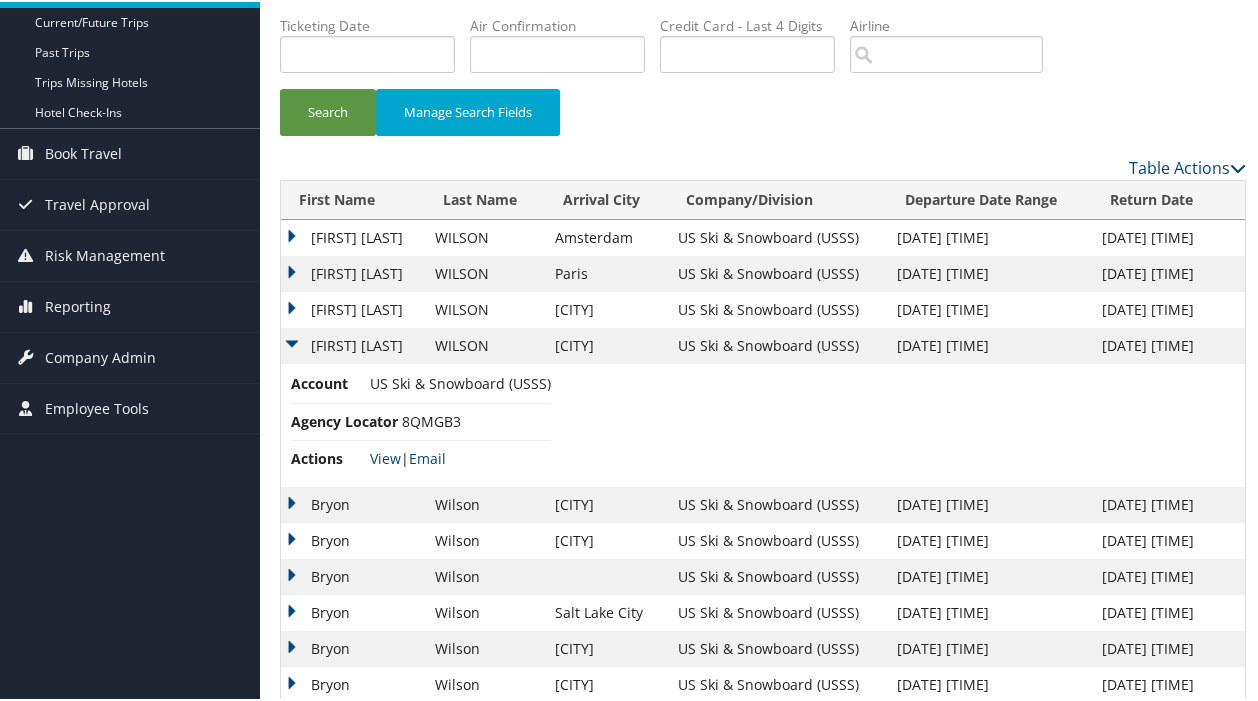 scroll, scrollTop: 197, scrollLeft: 0, axis: vertical 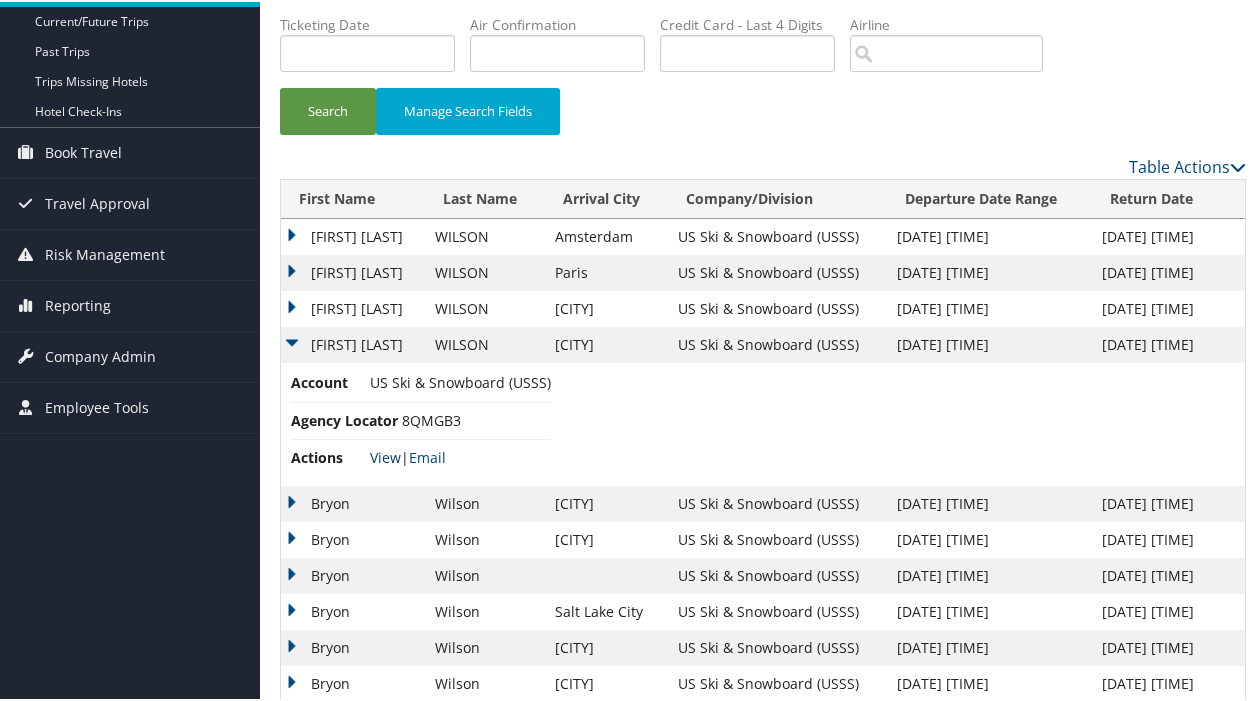 click on "View" at bounding box center (385, 455) 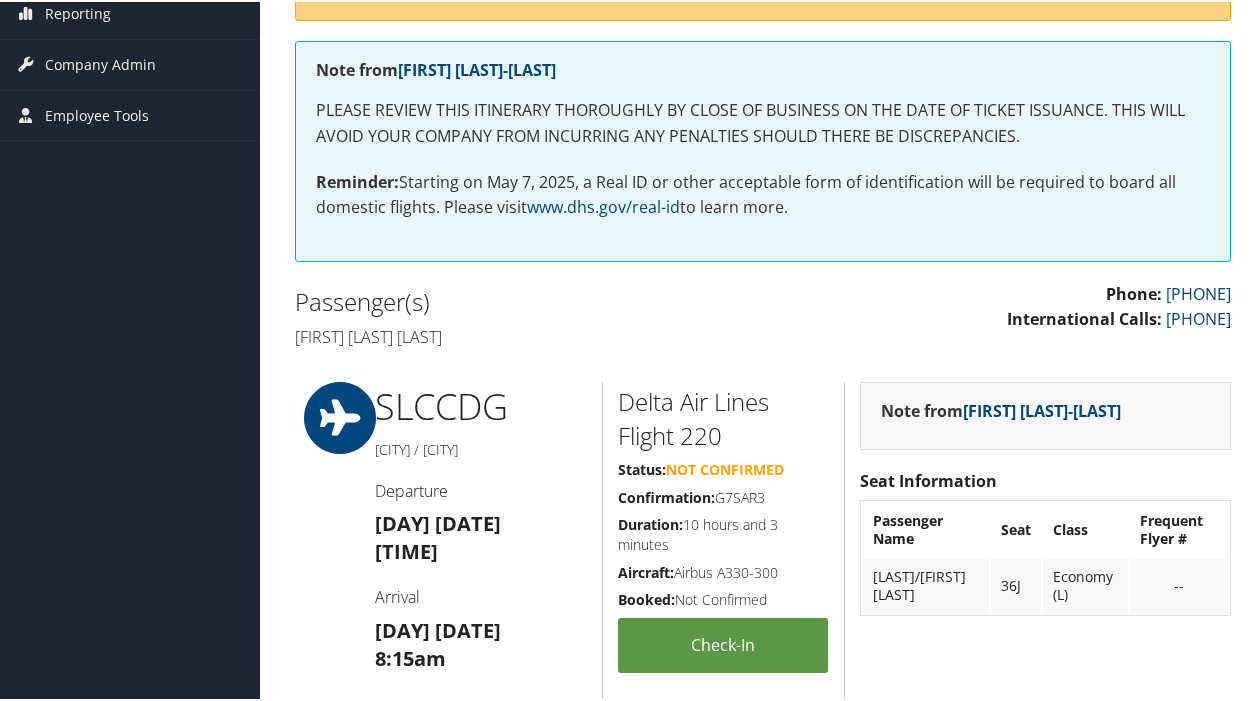 scroll, scrollTop: 234, scrollLeft: 0, axis: vertical 